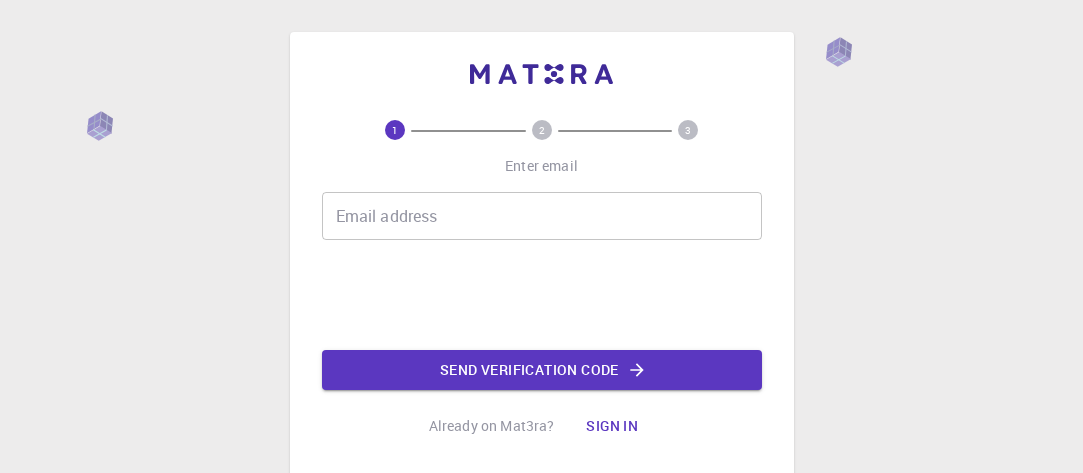 scroll, scrollTop: 0, scrollLeft: 0, axis: both 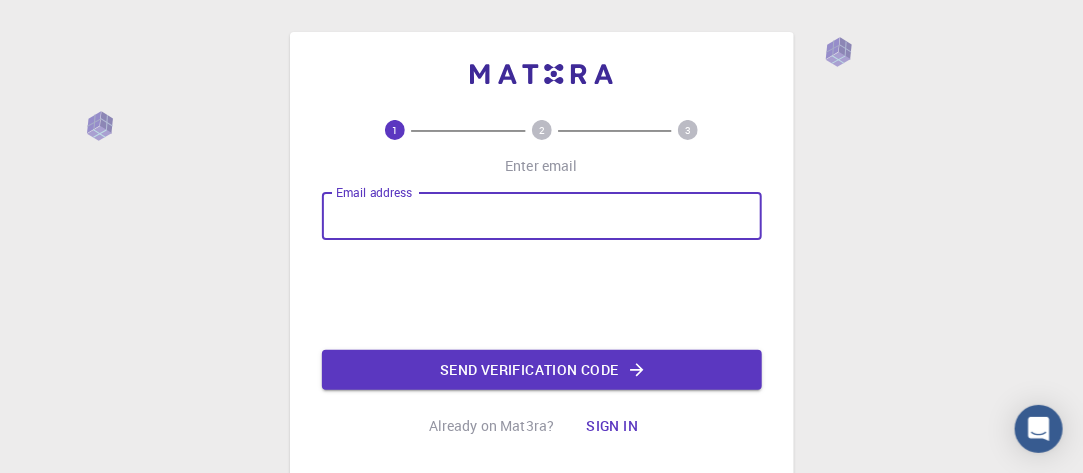 click on "Email address" at bounding box center [542, 216] 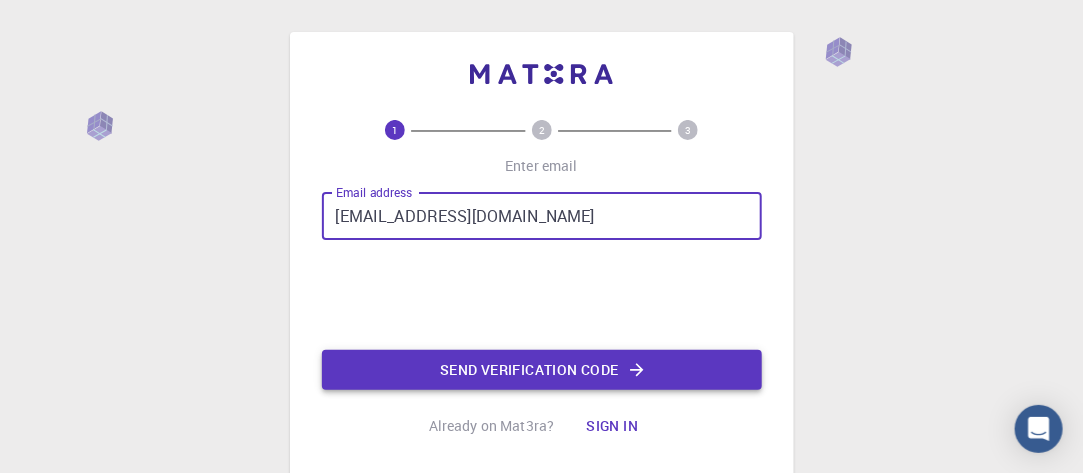 click on "Send verification code" 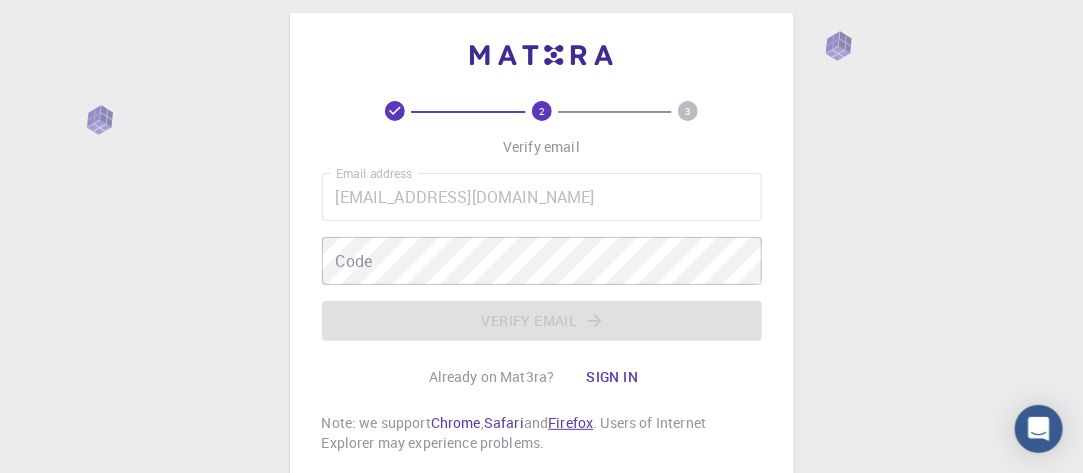 scroll, scrollTop: 0, scrollLeft: 0, axis: both 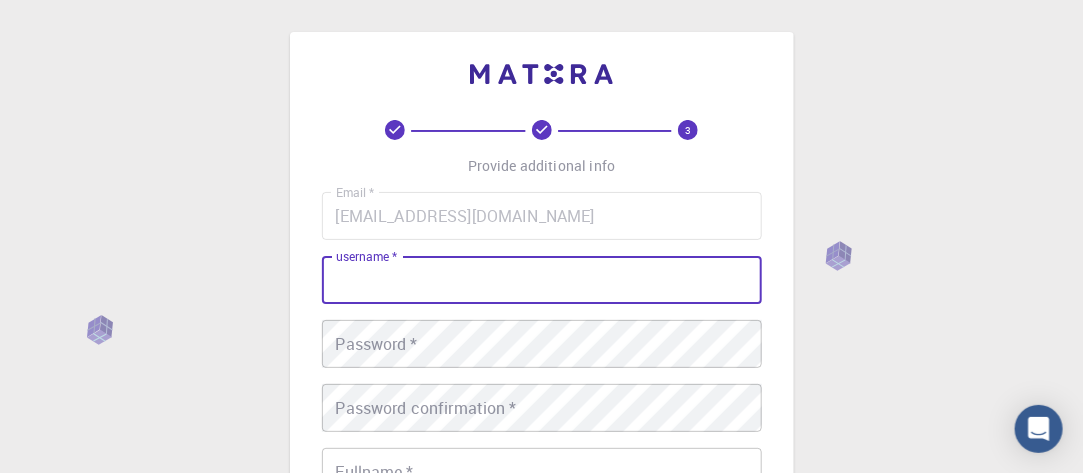 click on "username   *" at bounding box center (542, 280) 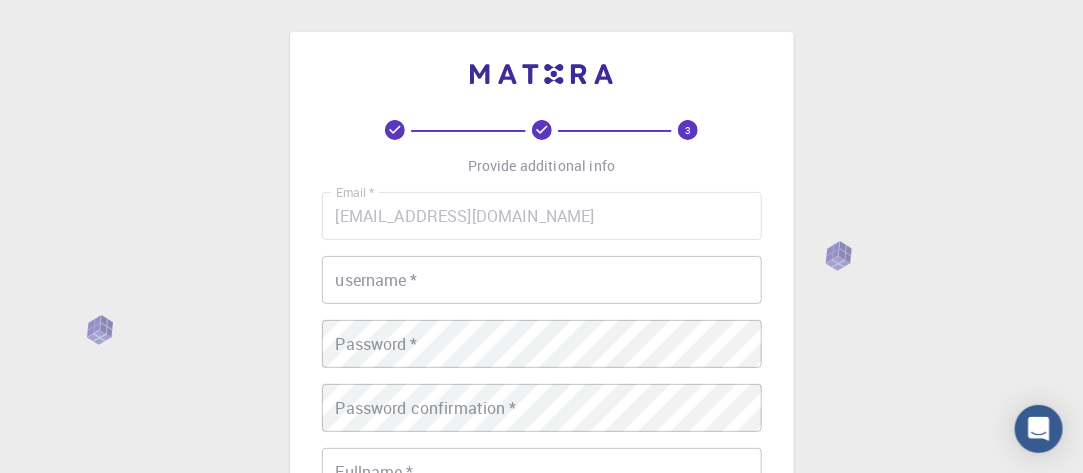 click on "username   *" at bounding box center (542, 280) 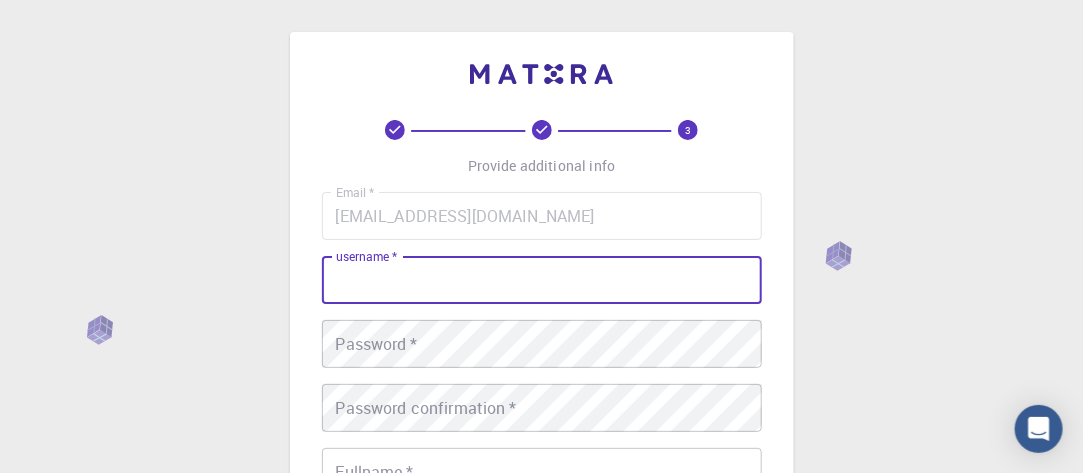 paste on "lynnlynn" 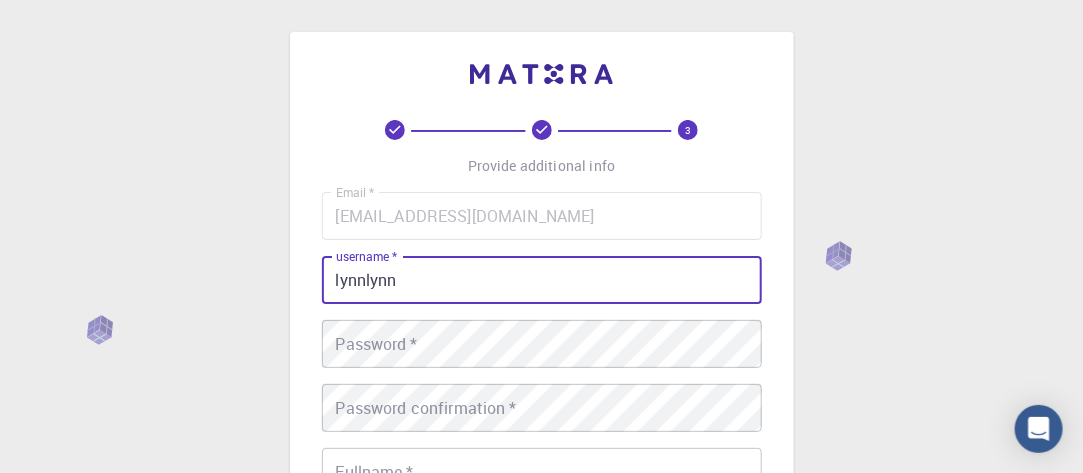 type on "lynnlynn" 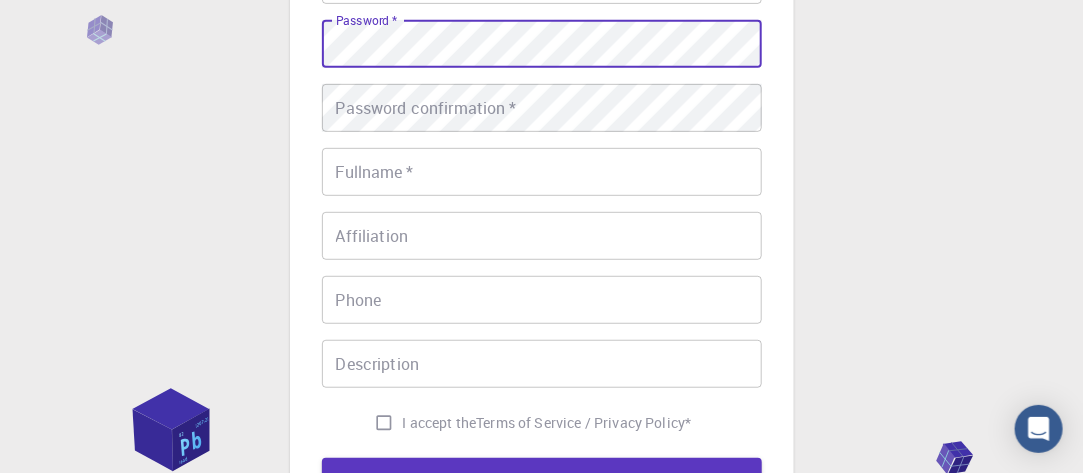 scroll, scrollTop: 0, scrollLeft: 0, axis: both 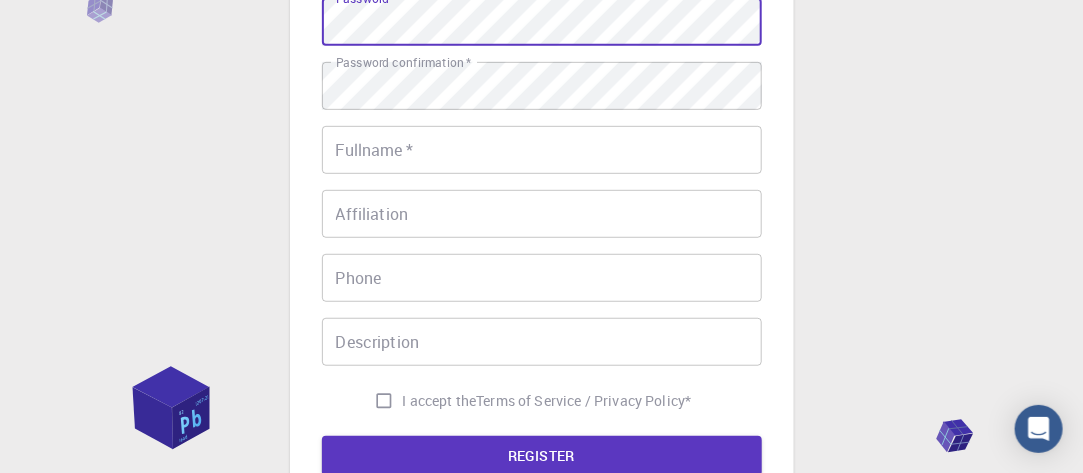 click on "I accept the  Terms of Service / Privacy Policy  *" at bounding box center (384, 401) 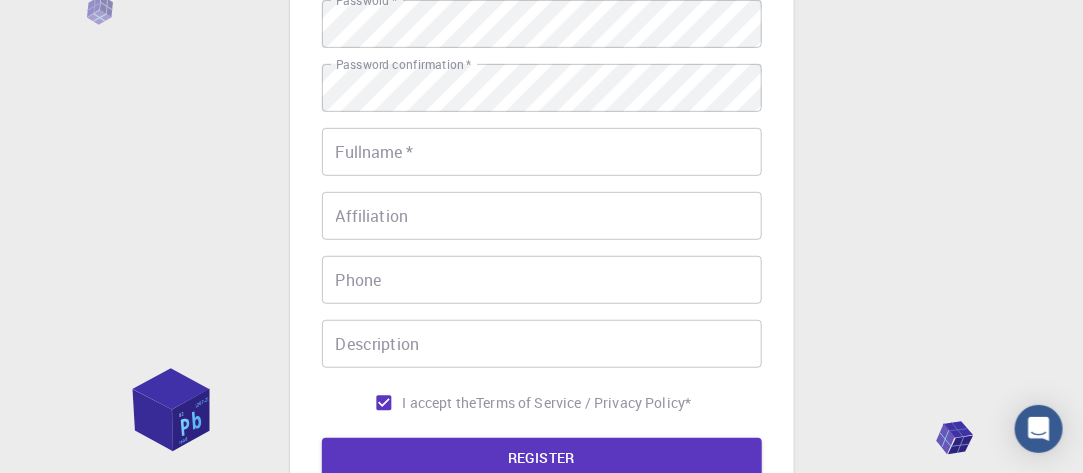 scroll, scrollTop: 322, scrollLeft: 0, axis: vertical 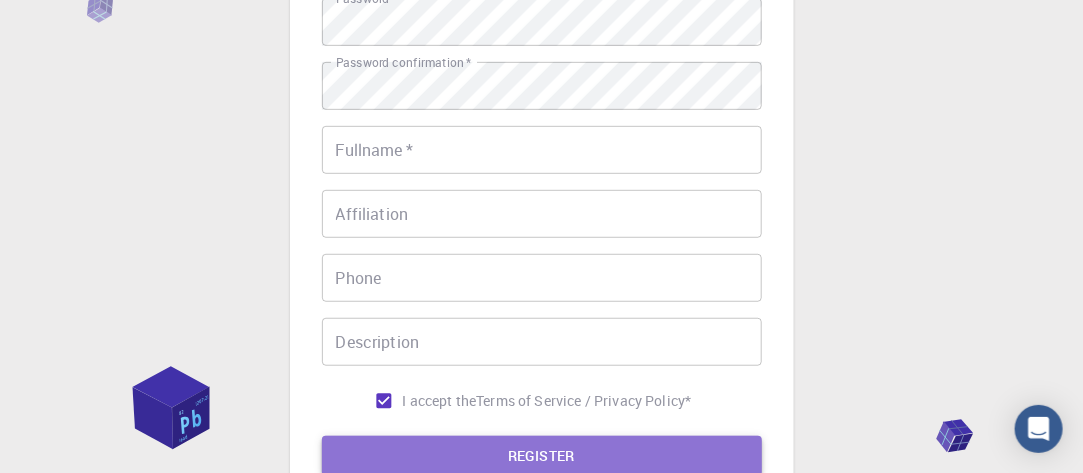 click on "REGISTER" at bounding box center [542, 456] 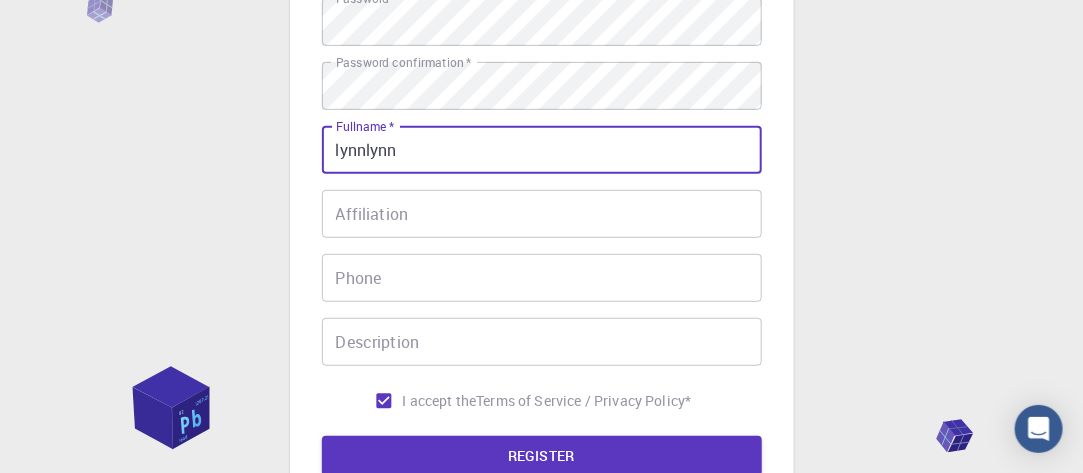 type on "lynnlynn" 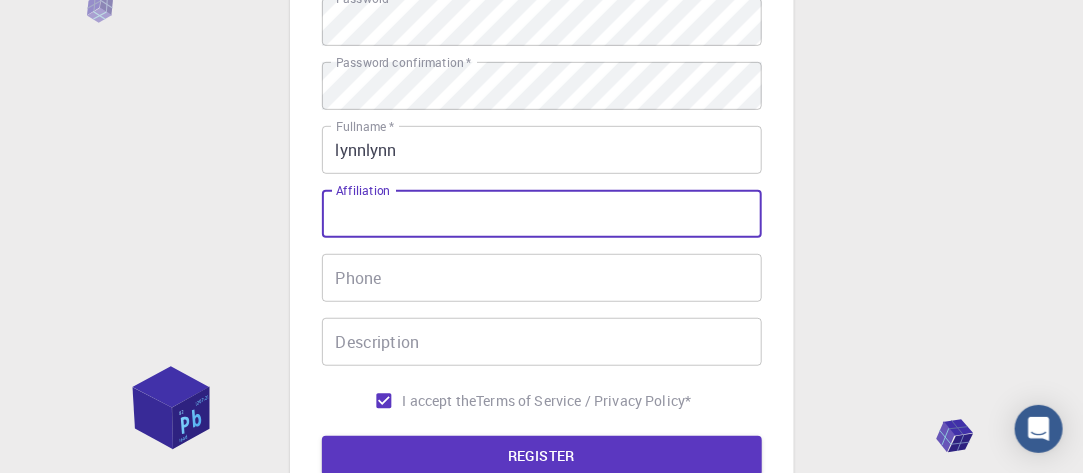 click on "Phone" at bounding box center [542, 278] 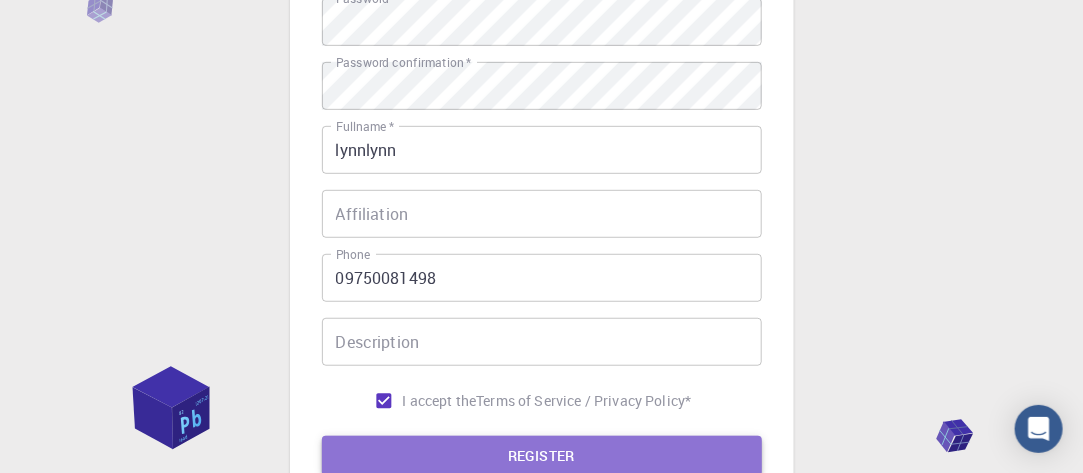 click on "REGISTER" at bounding box center (542, 456) 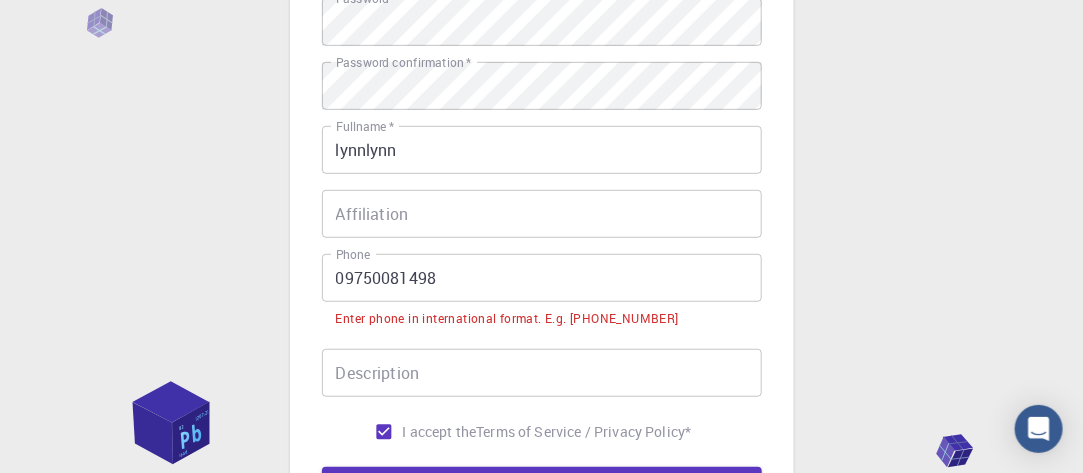 scroll, scrollTop: 575, scrollLeft: 0, axis: vertical 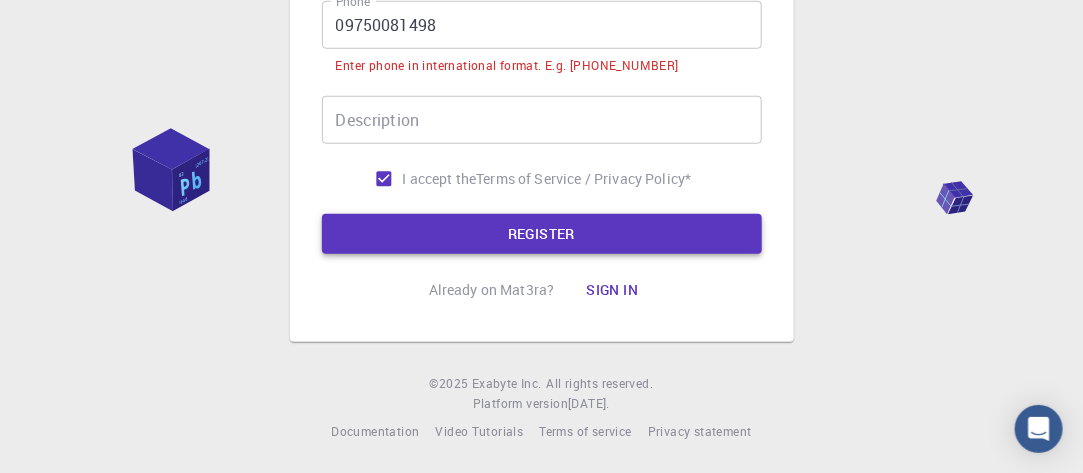 click on "REGISTER" at bounding box center (542, 234) 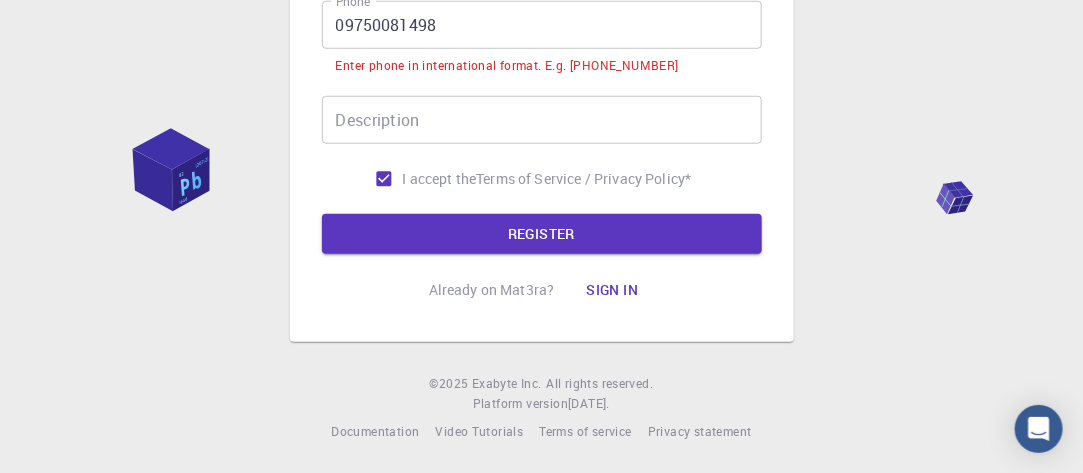 scroll, scrollTop: 275, scrollLeft: 0, axis: vertical 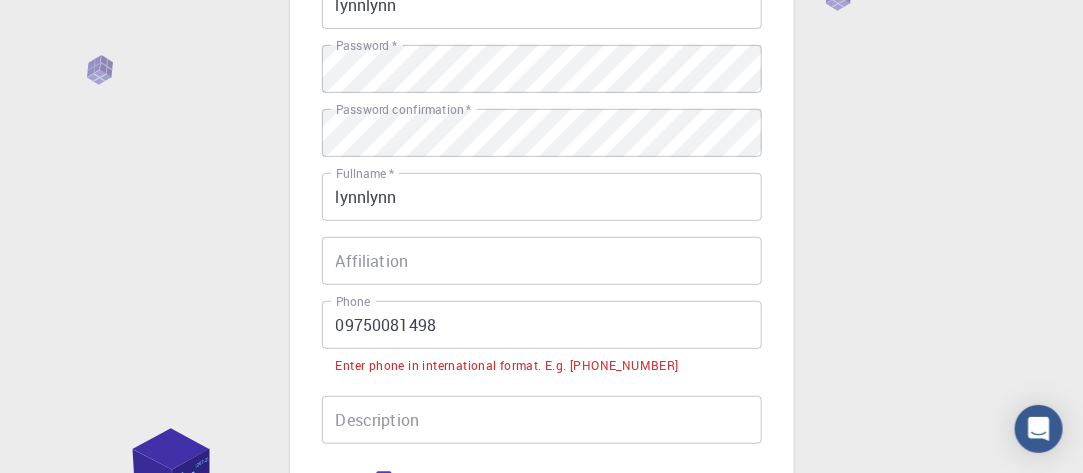 click on "09750081498" at bounding box center [542, 325] 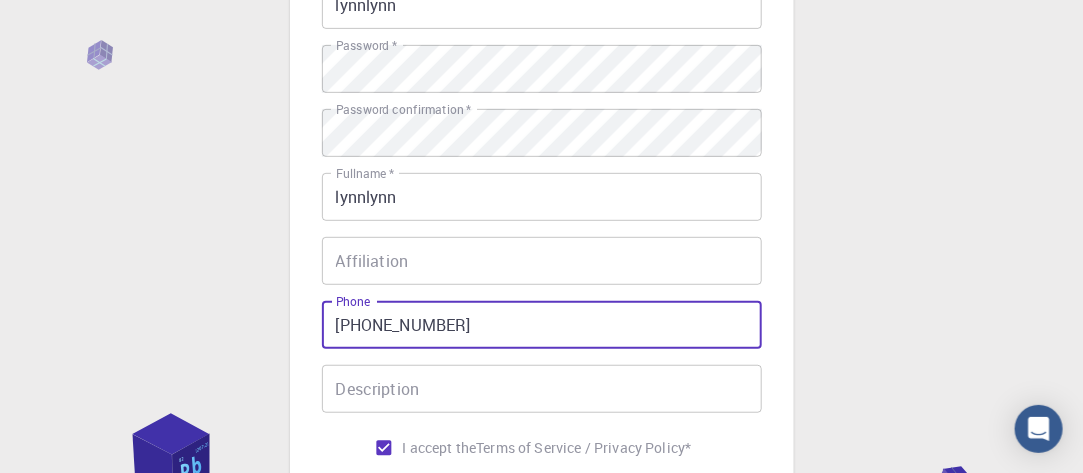 type on "[PHONE_NUMBER]" 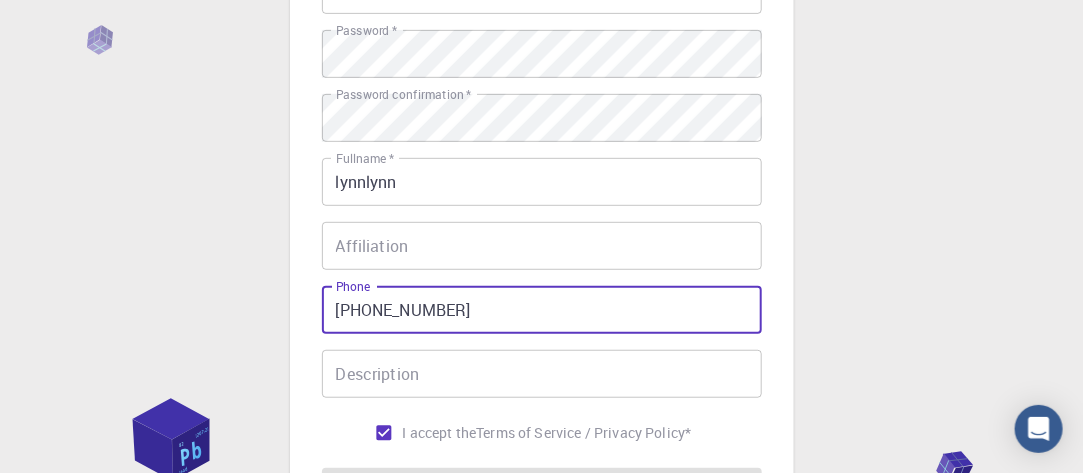 scroll, scrollTop: 544, scrollLeft: 0, axis: vertical 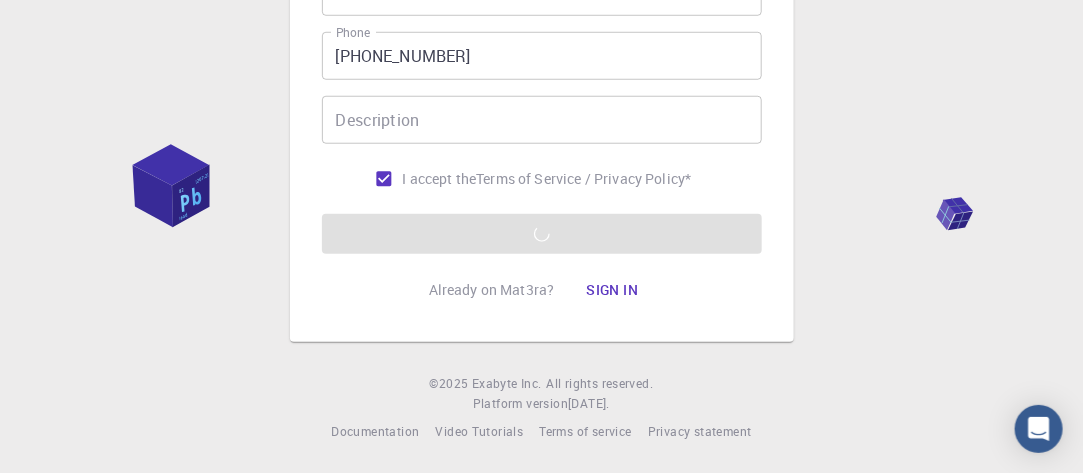 click on "Email   * [EMAIL_ADDRESS][DOMAIN_NAME] Email   * username   * lynnlynn username   * Password   * Password   * Password confirmation   * Password confirmation   * Fullname   * lynnlynn Fullname   * Affiliation Affiliation Phone [PHONE_NUMBER] Phone Description Description I accept the  Terms of Service / Privacy Policy  * REGISTER" at bounding box center [542, -49] 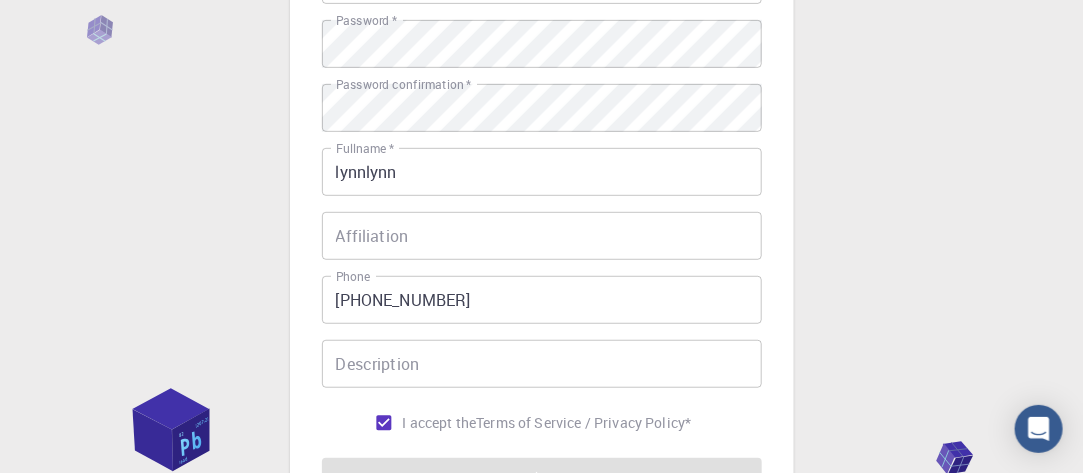 scroll, scrollTop: 544, scrollLeft: 0, axis: vertical 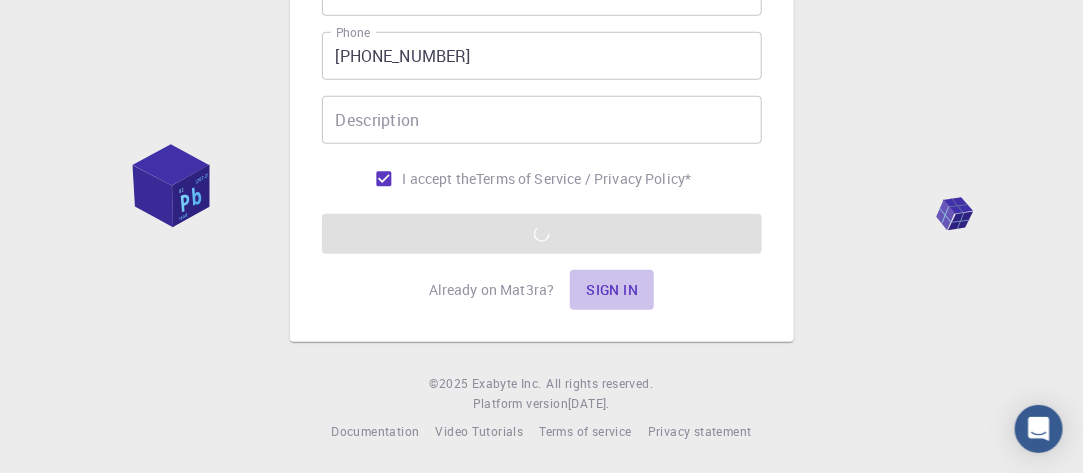 click on "Sign in" at bounding box center (612, 290) 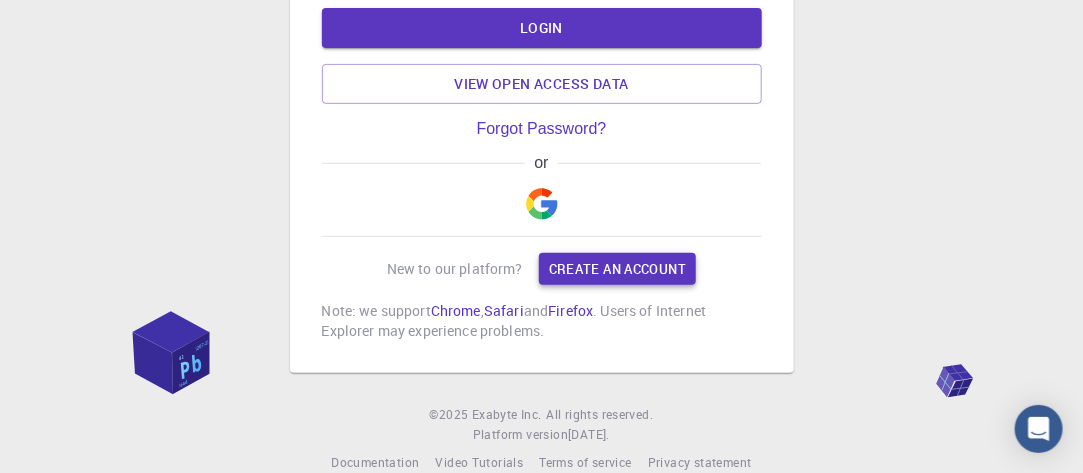 type on "[EMAIL_ADDRESS][DOMAIN_NAME]" 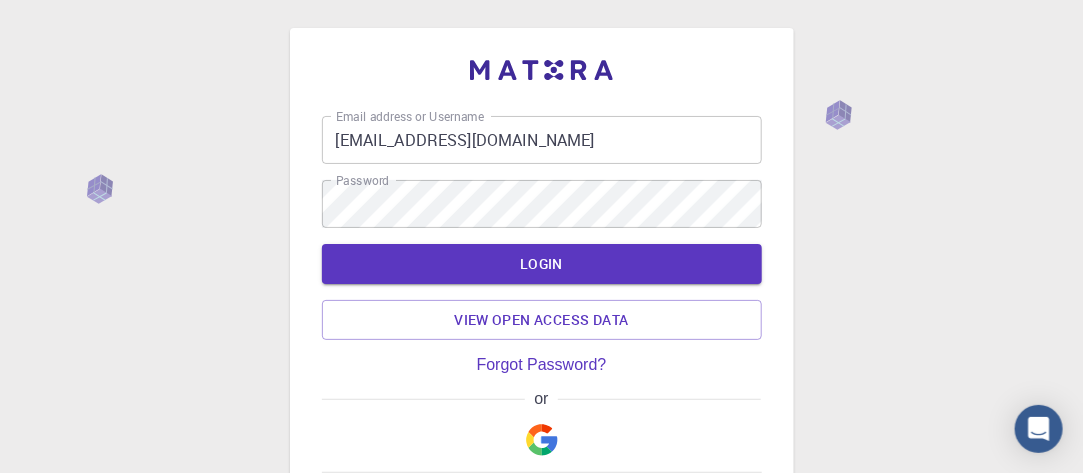 scroll, scrollTop: 0, scrollLeft: 0, axis: both 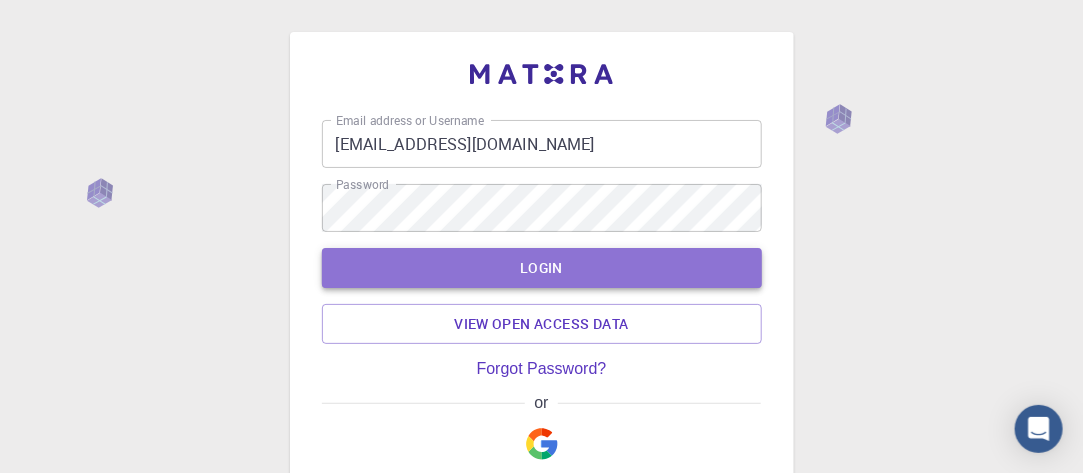 click on "LOGIN" at bounding box center [542, 268] 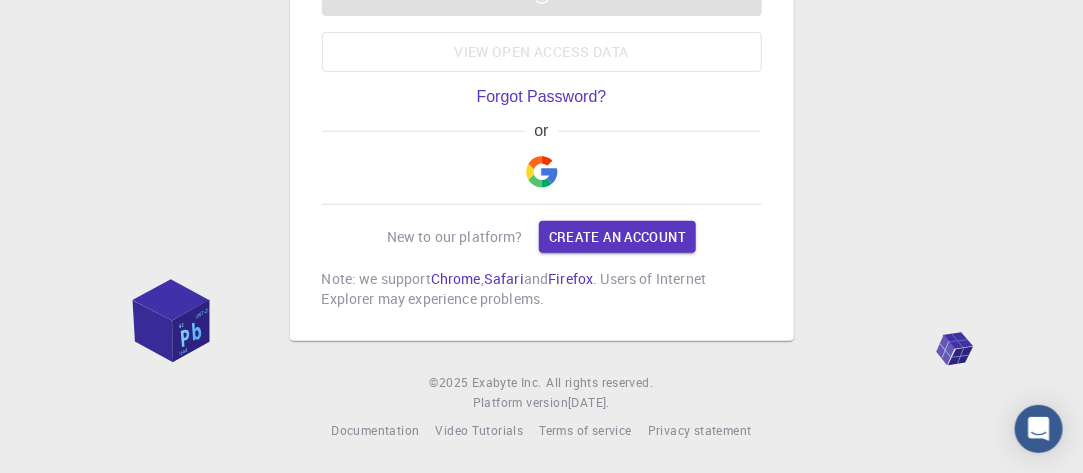 scroll, scrollTop: 0, scrollLeft: 0, axis: both 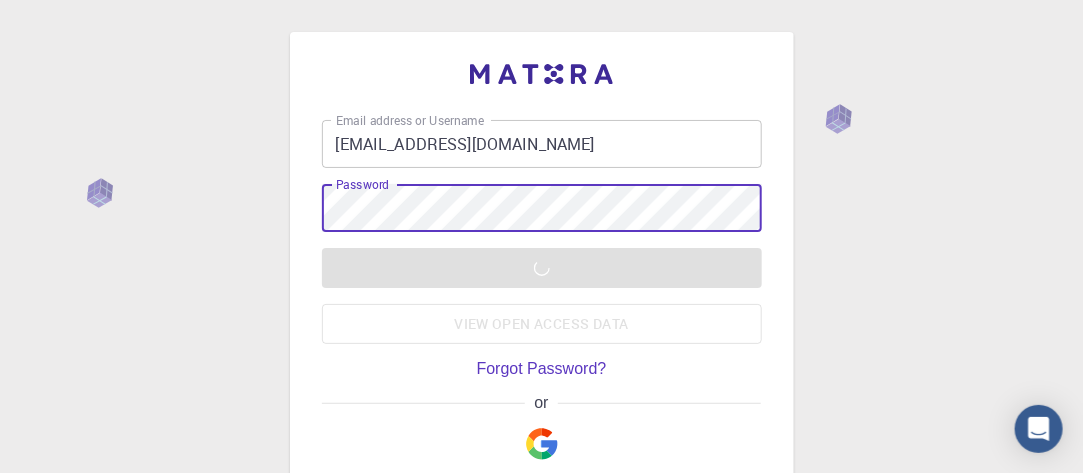 click on "Email address or Username [EMAIL_ADDRESS][DOMAIN_NAME] Email address or Username Password Password LOGIN View open access data Forgot Password? or New to our platform? Create an account Note: we support  Chrome ,  Safari  and  Firefox . Users of Internet Explorer may experience problems. ©  2025   Exabyte Inc.   All rights reserved. Platform version  [DATE] . Documentation Video Tutorials Terms of service Privacy statement" at bounding box center (541, 372) 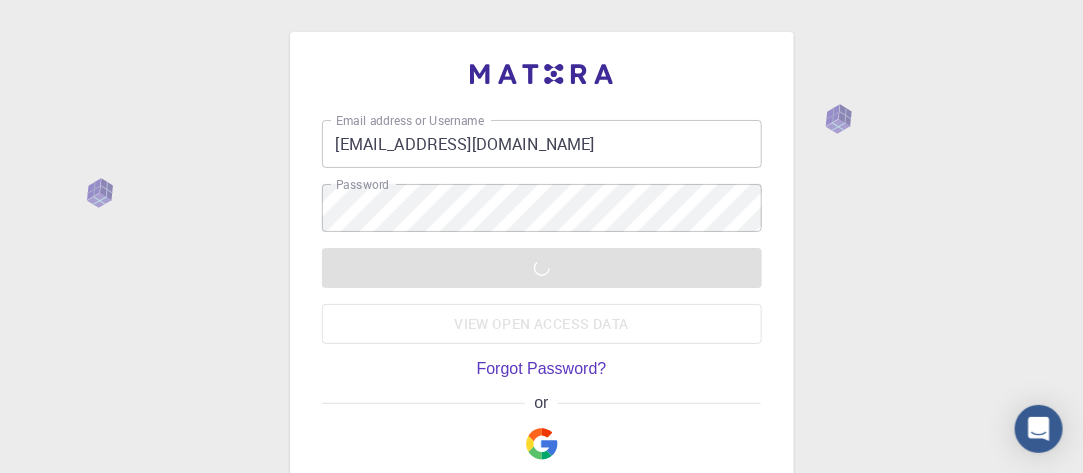 scroll, scrollTop: 272, scrollLeft: 0, axis: vertical 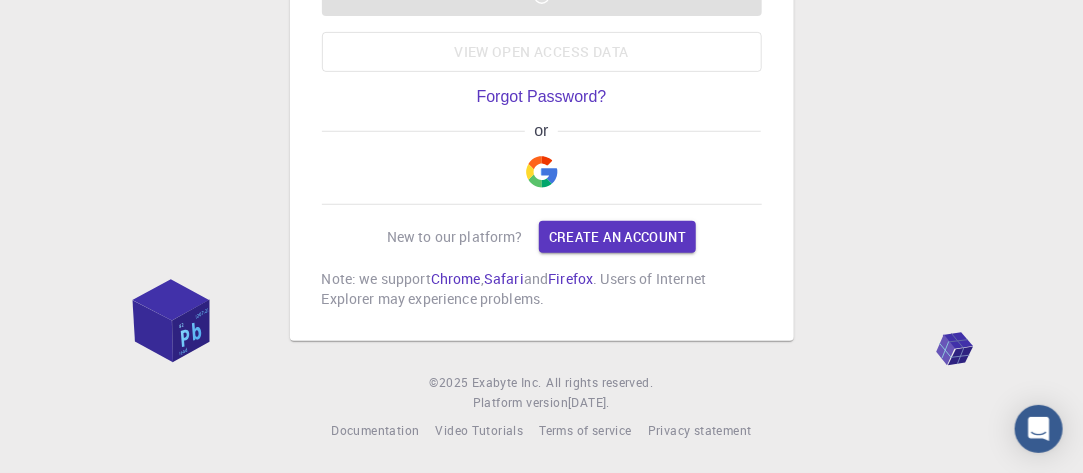 click on "Email address or Username [EMAIL_ADDRESS][DOMAIN_NAME] Email address or Username Password Password LOGIN View open access data Forgot Password? or New to our platform? Create an account Note: we support  Chrome ,  Safari  and  Firefox . Users of Internet Explorer may experience problems. ©  2025   Exabyte Inc.   All rights reserved. Platform version  [DATE] . Documentation Video Tutorials Terms of service Privacy statement" at bounding box center (541, 100) 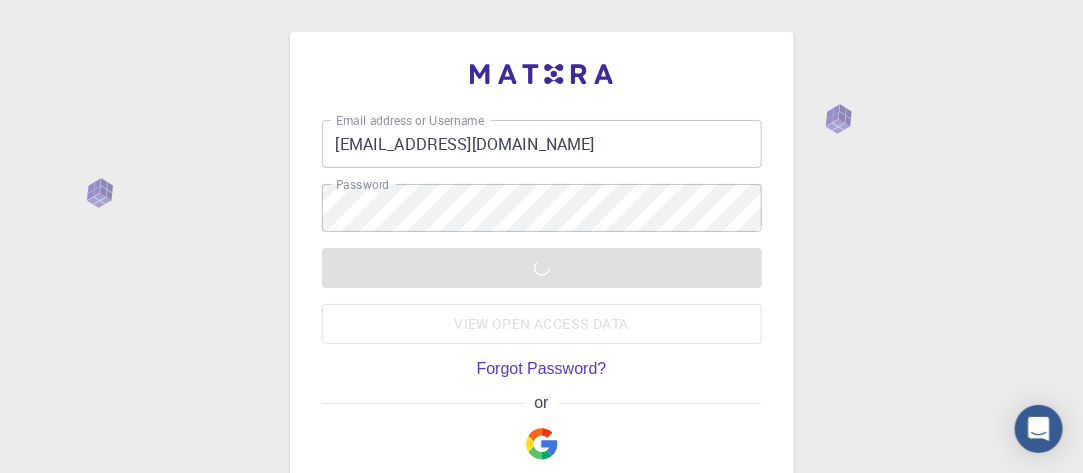 scroll, scrollTop: 272, scrollLeft: 0, axis: vertical 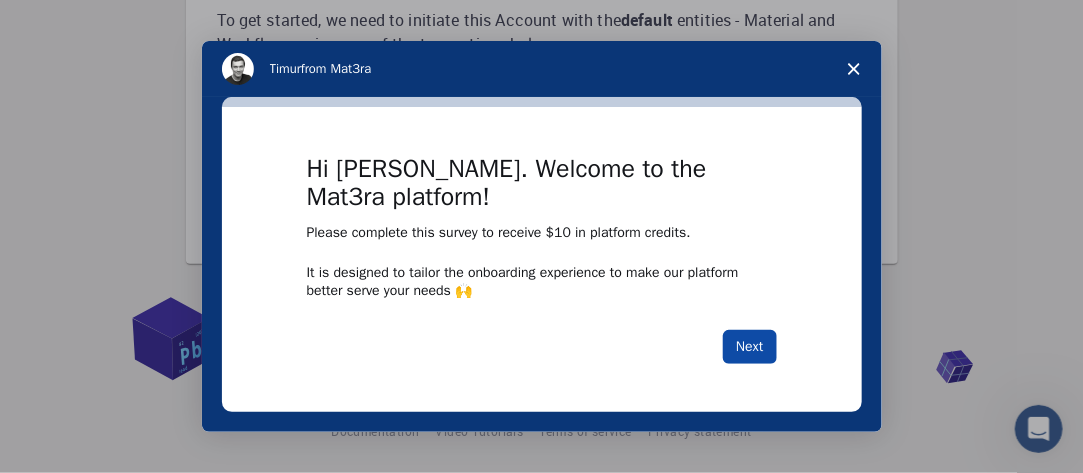 click on "Next" at bounding box center (749, 347) 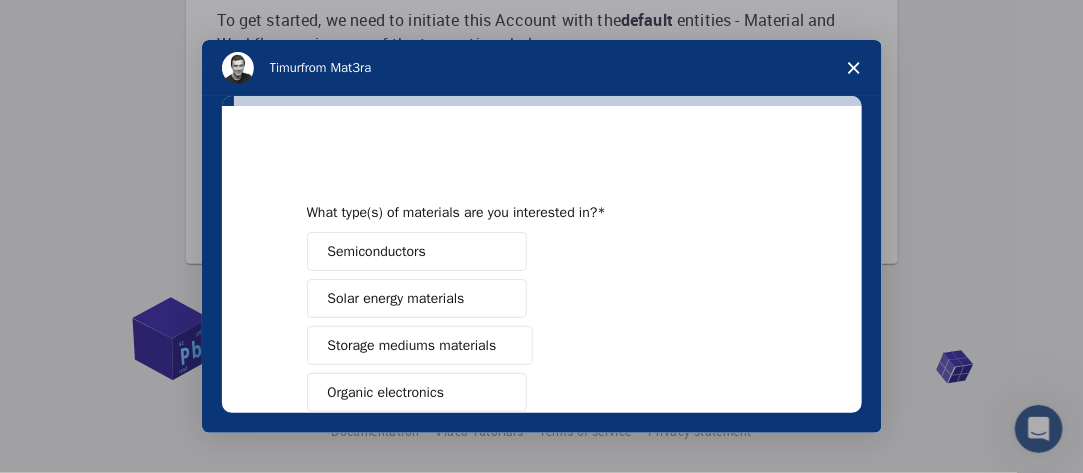 click on "Storage mediums materials" at bounding box center [412, 345] 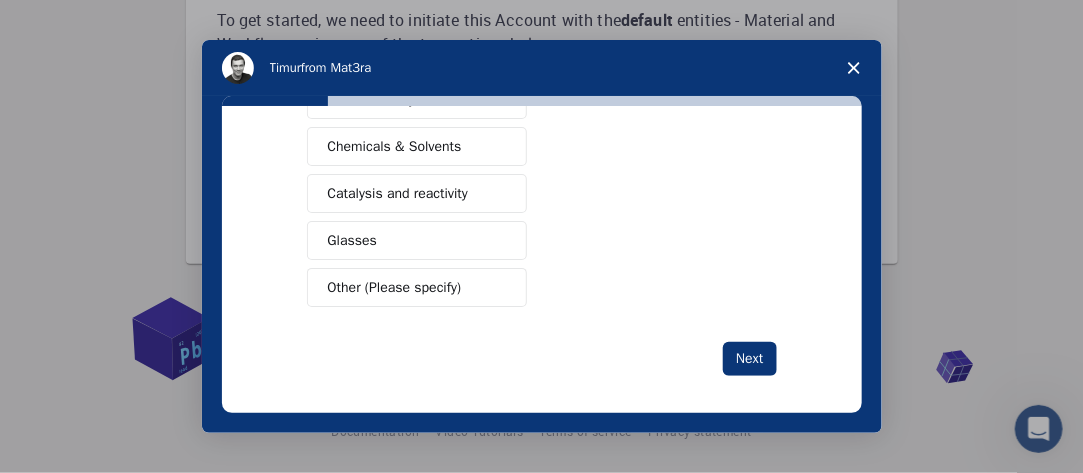 scroll, scrollTop: 181, scrollLeft: 0, axis: vertical 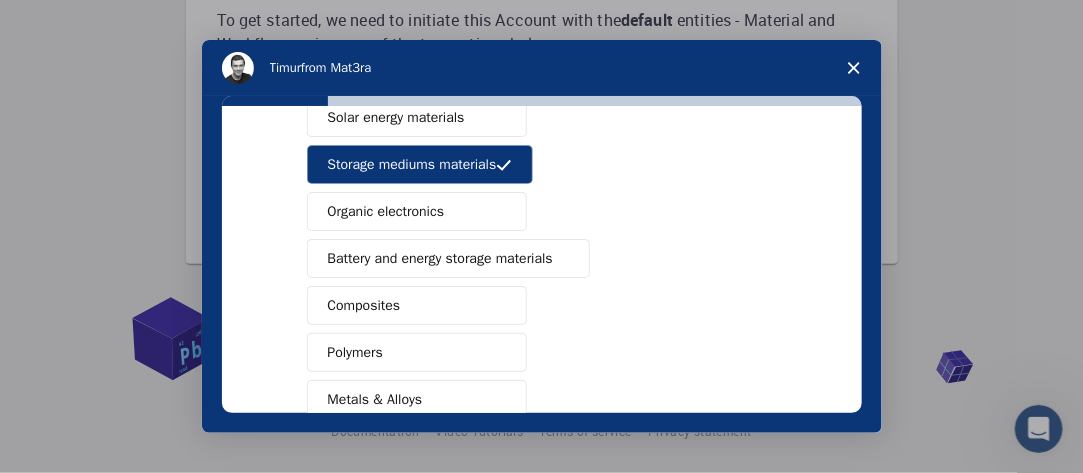 click 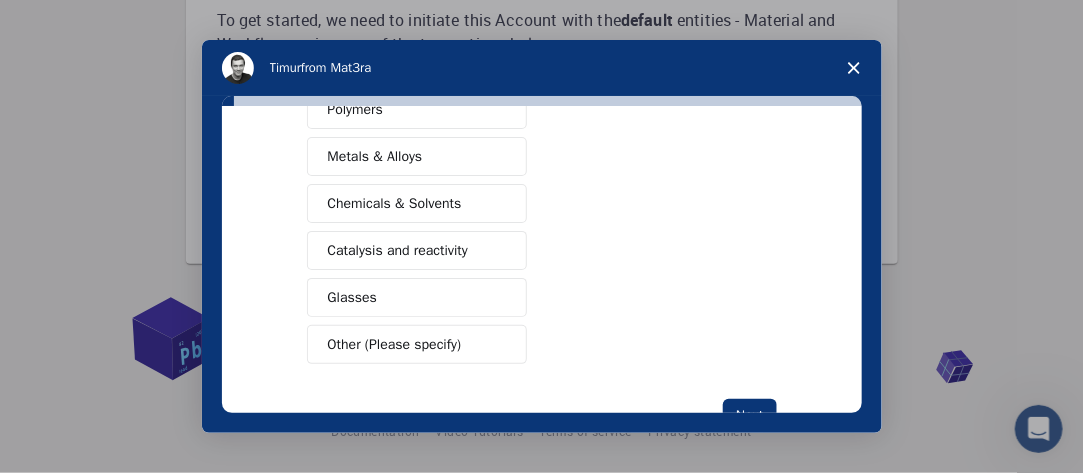 scroll, scrollTop: 481, scrollLeft: 0, axis: vertical 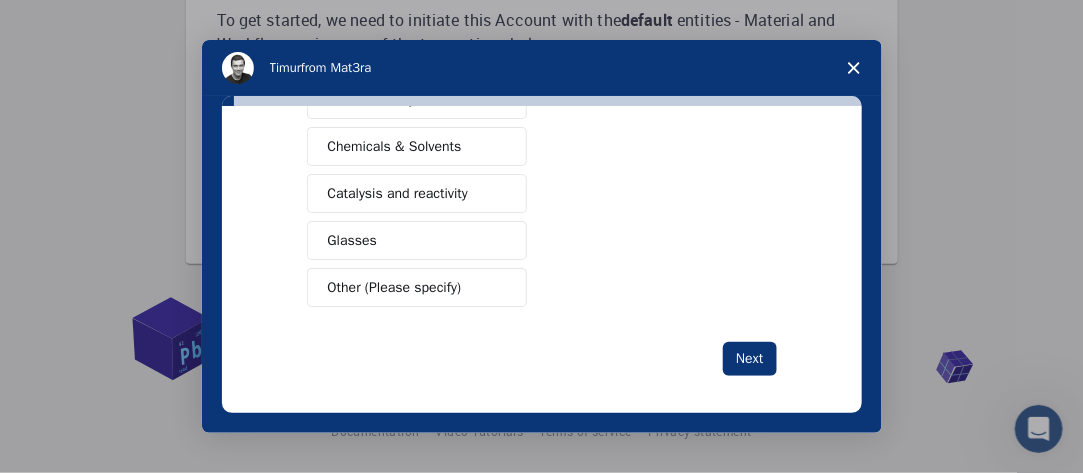 click on "Other (Please specify)" at bounding box center (395, 287) 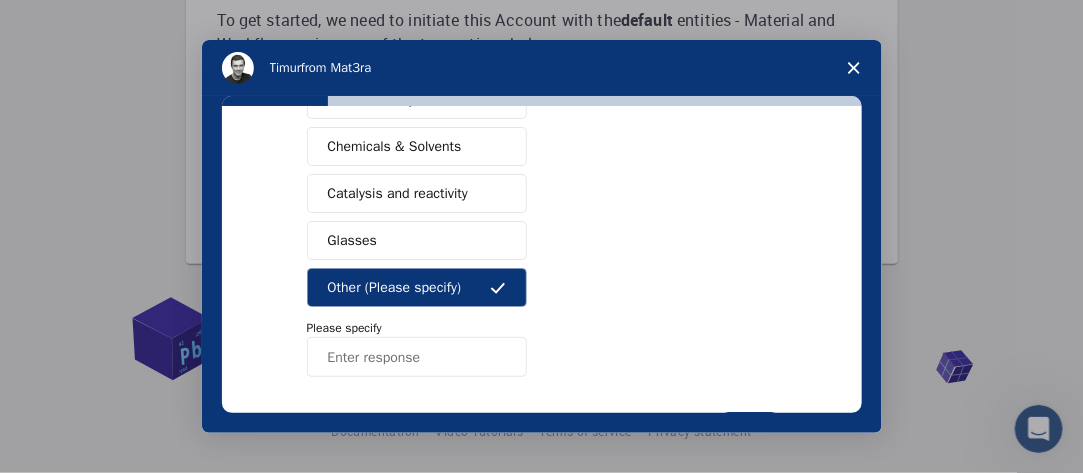 click at bounding box center (417, 357) 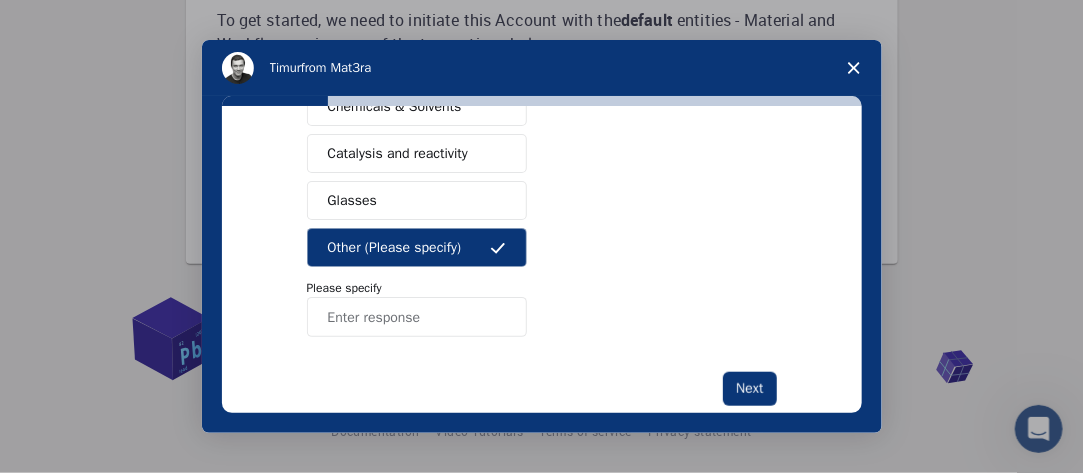 scroll, scrollTop: 551, scrollLeft: 0, axis: vertical 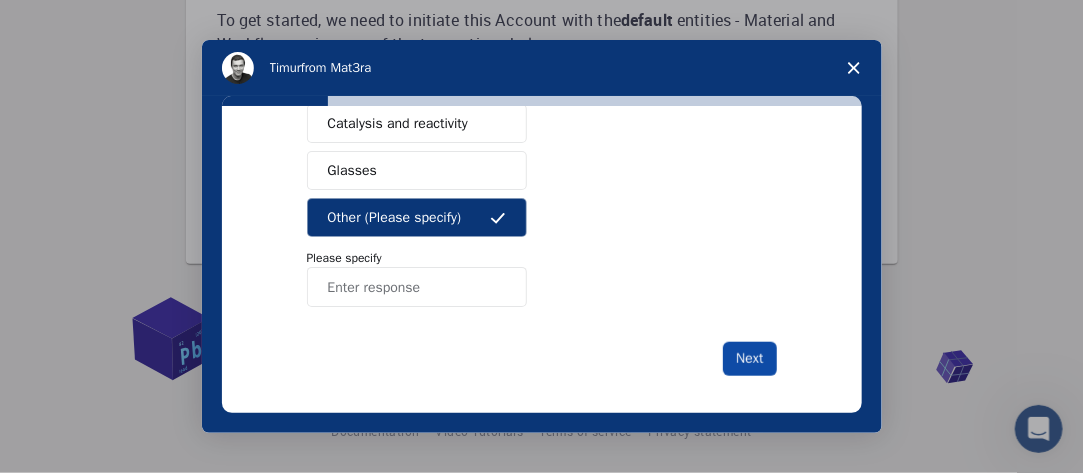 click on "Next" at bounding box center [749, 359] 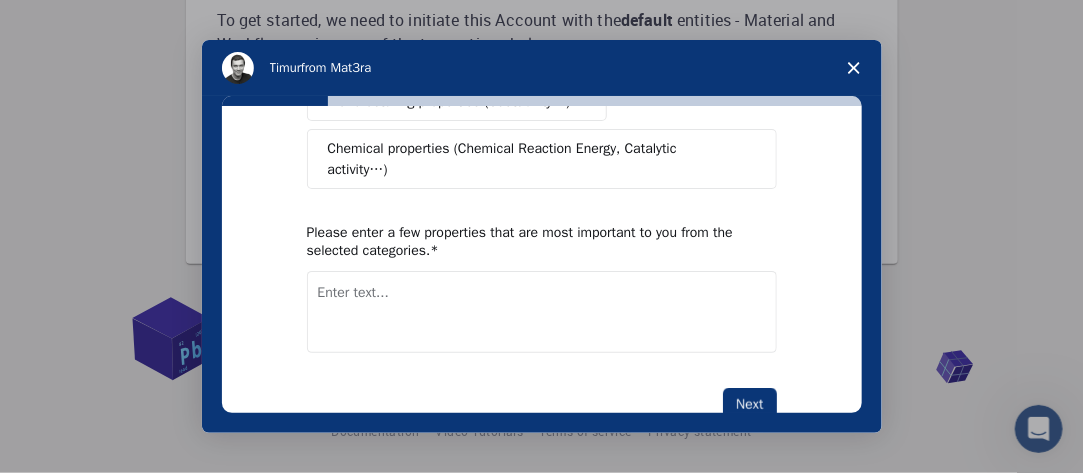 scroll, scrollTop: 586, scrollLeft: 0, axis: vertical 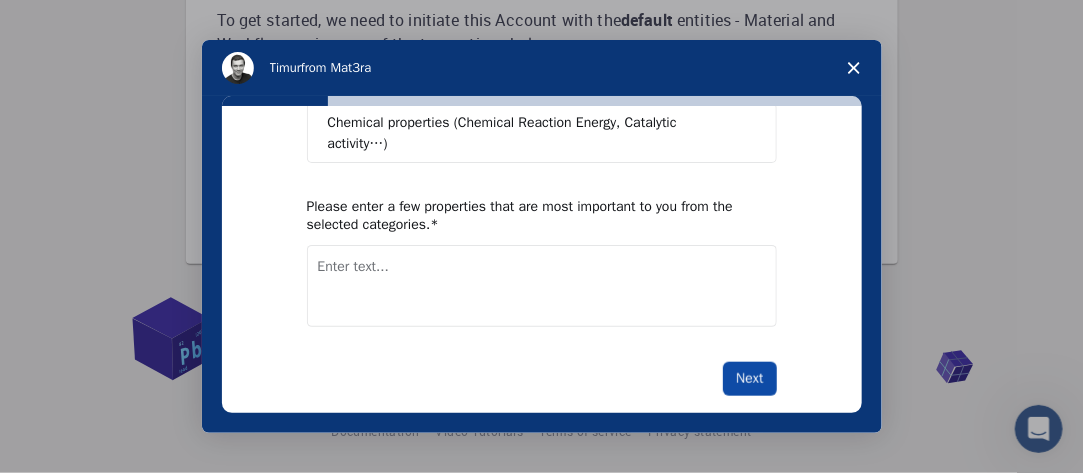 click on "Next" at bounding box center [749, 379] 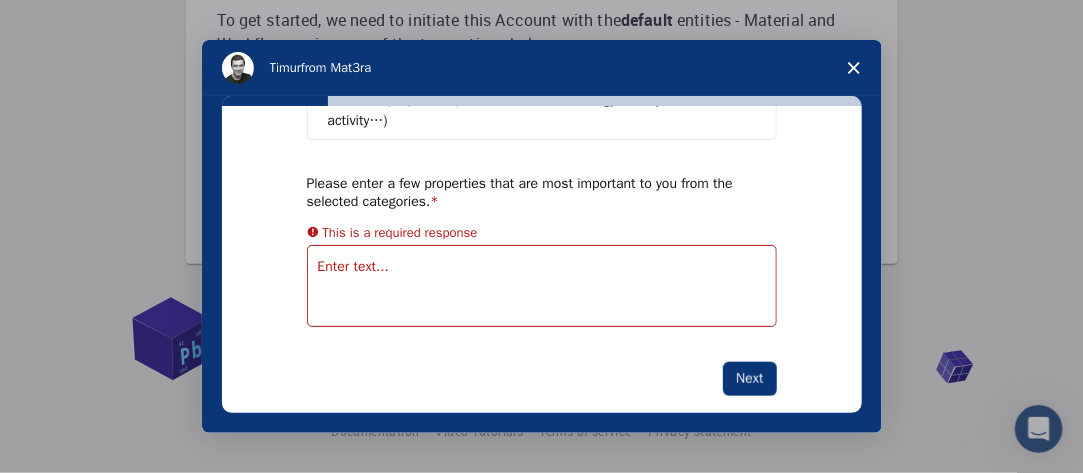 click on "Next" at bounding box center (749, 379) 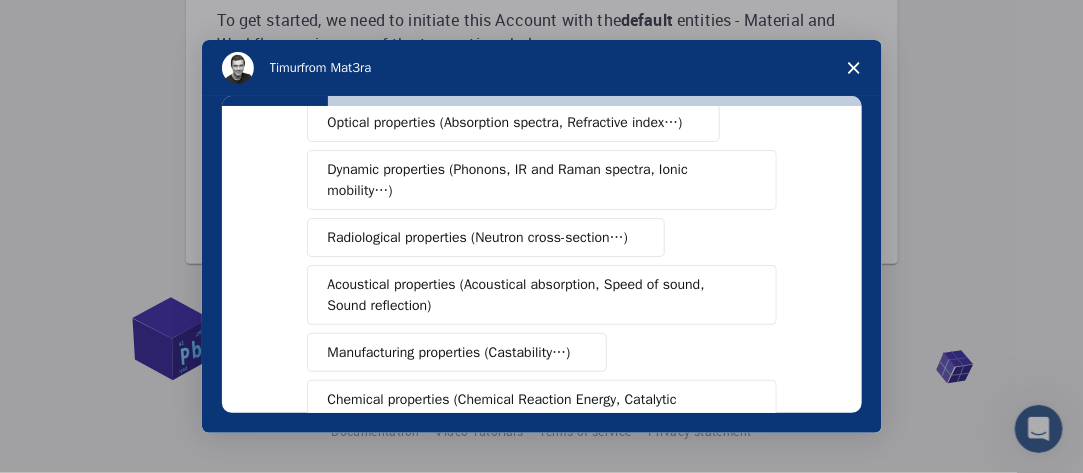 scroll, scrollTop: 633, scrollLeft: 0, axis: vertical 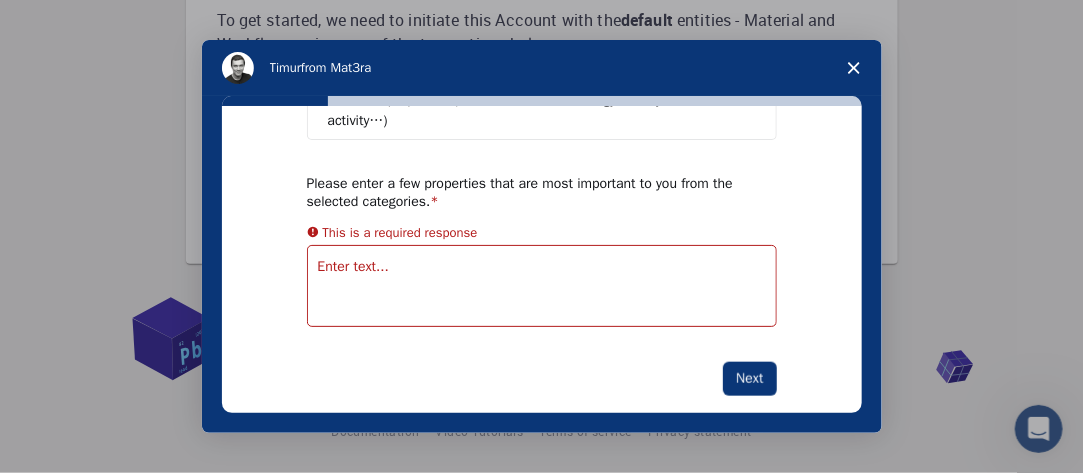 click on "Next" at bounding box center (749, 379) 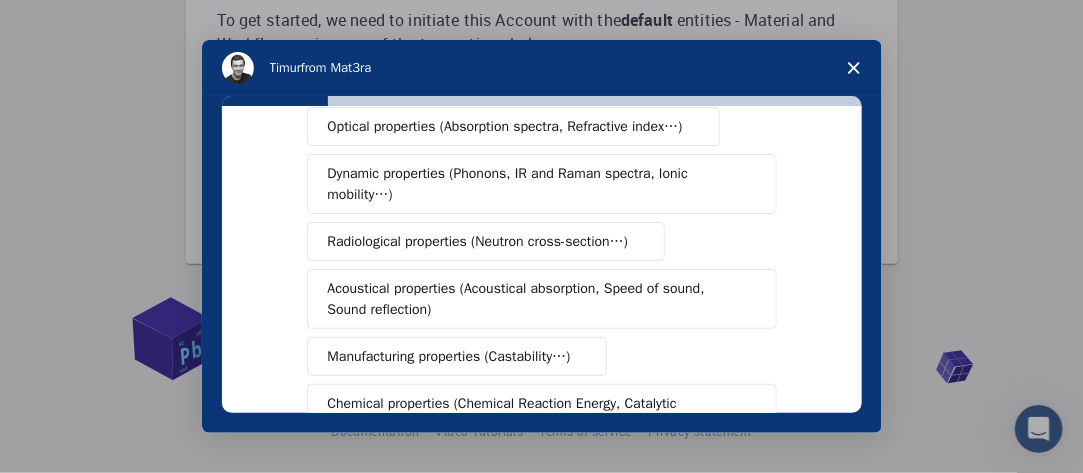 click on "Mechanical properties (Surface energy, Poisson's ratio, Stability, Elastic Constants…) Electrical properties (Schottky Barrier Height, Band gap, Density of States…) Magnetic properties (Magnetic susceptibility, Spin ordering…) Thermal properties (Thermopower, Heat capacity…) Optical properties (Absorption spectra, Refractive index…) Dynamic properties (Phonons, IR and Raman spectra, Ionic mobility…) Radiological properties (Neutron cross-section…) Acoustical properties (Acoustical absorption, Speed of sound, Sound reflection) Manufacturing properties (Castability…) Chemical properties (Chemical Reaction Energy, Catalytic activity…)" at bounding box center [542, 160] 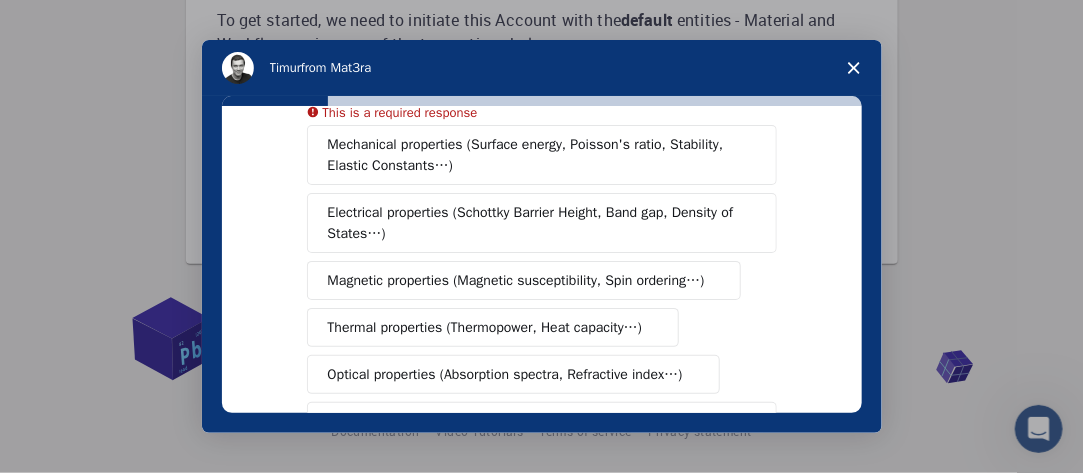 scroll, scrollTop: 0, scrollLeft: 0, axis: both 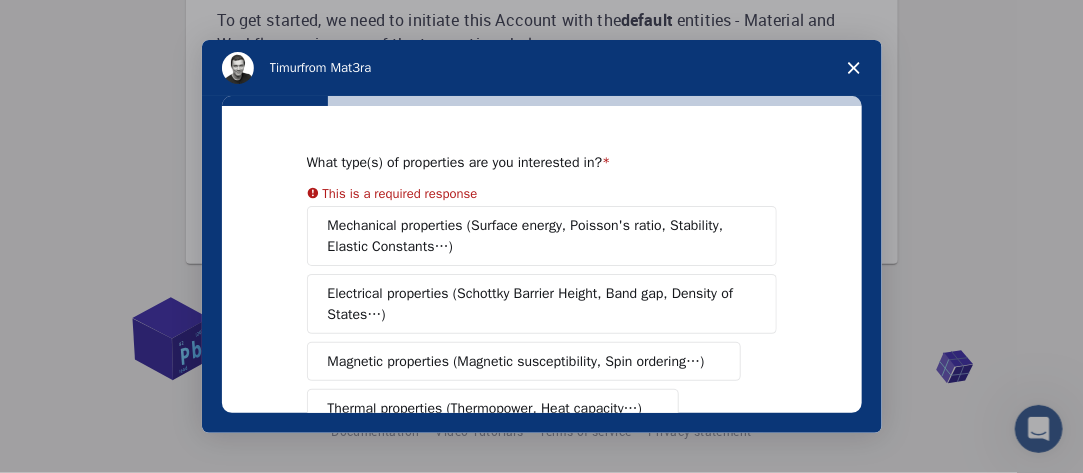 click on "Mechanical properties (Surface energy, Poisson's ratio, Stability, Elastic Constants…)" at bounding box center [535, 236] 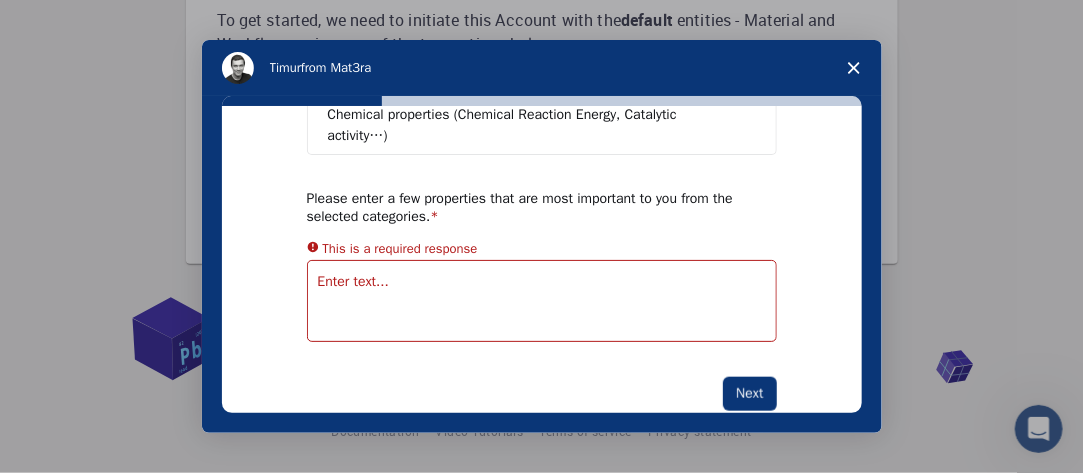 scroll, scrollTop: 600, scrollLeft: 0, axis: vertical 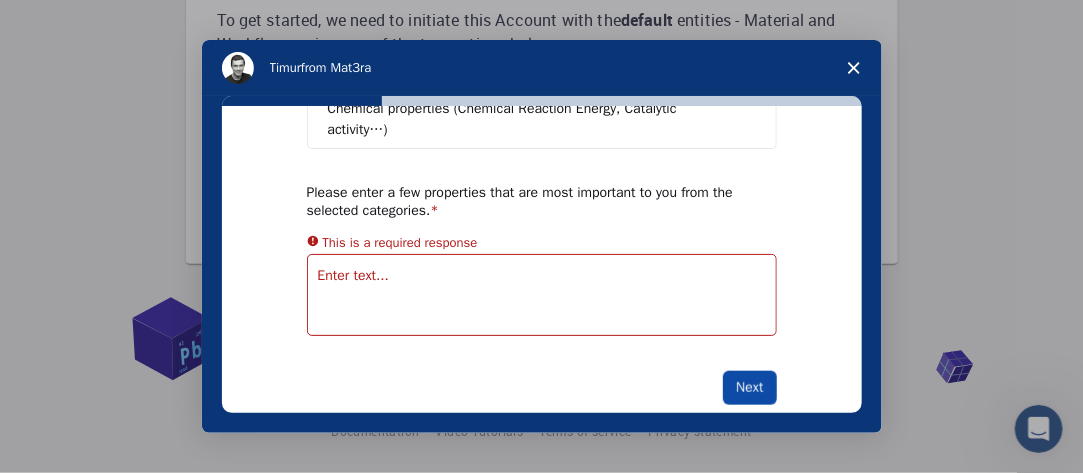 click on "Next" at bounding box center (749, 388) 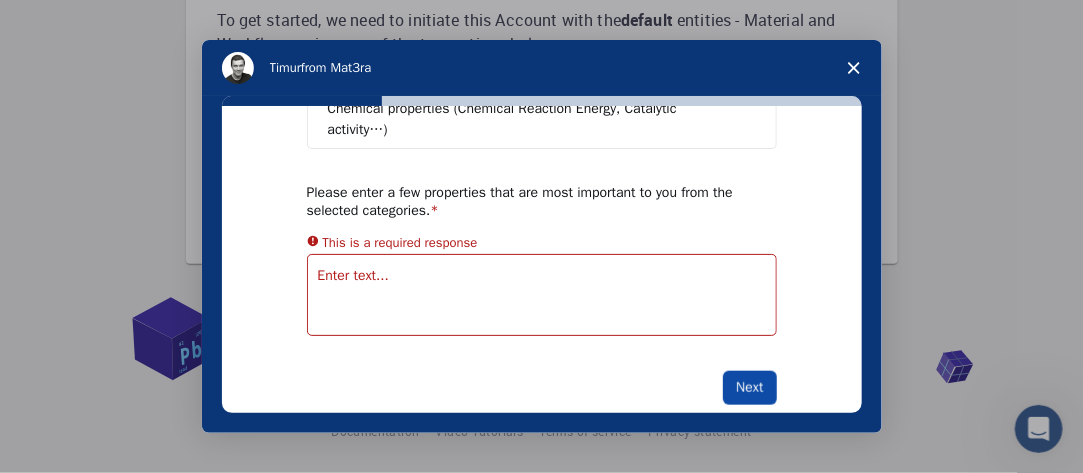 click on "Next" at bounding box center [749, 388] 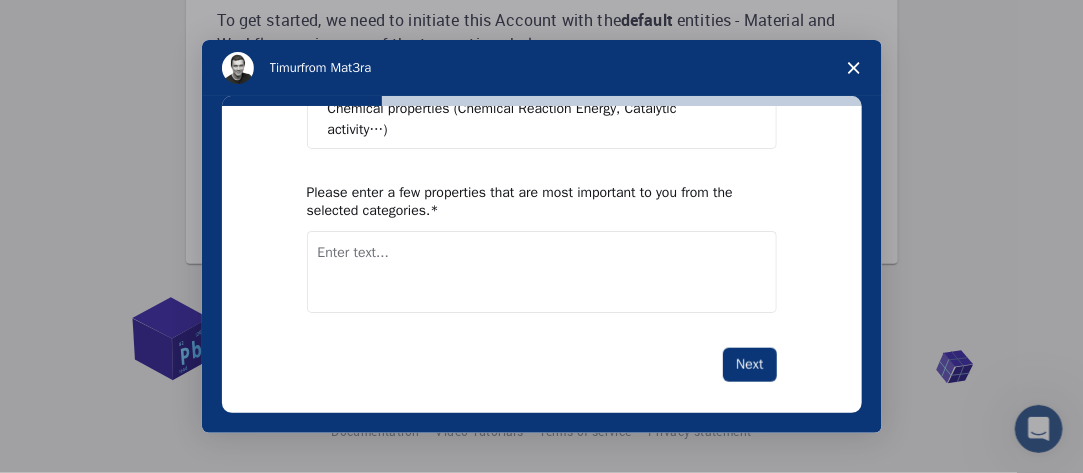 click at bounding box center (542, 272) 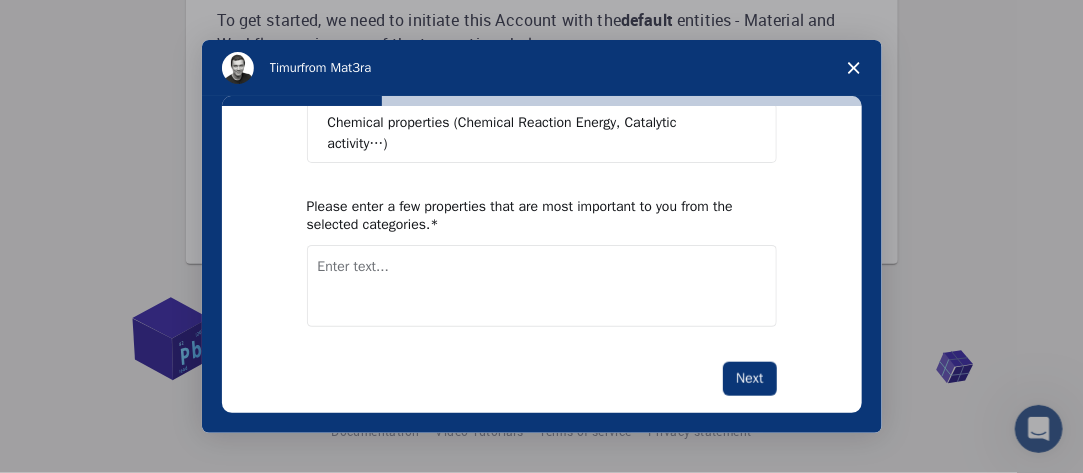 scroll, scrollTop: 286, scrollLeft: 0, axis: vertical 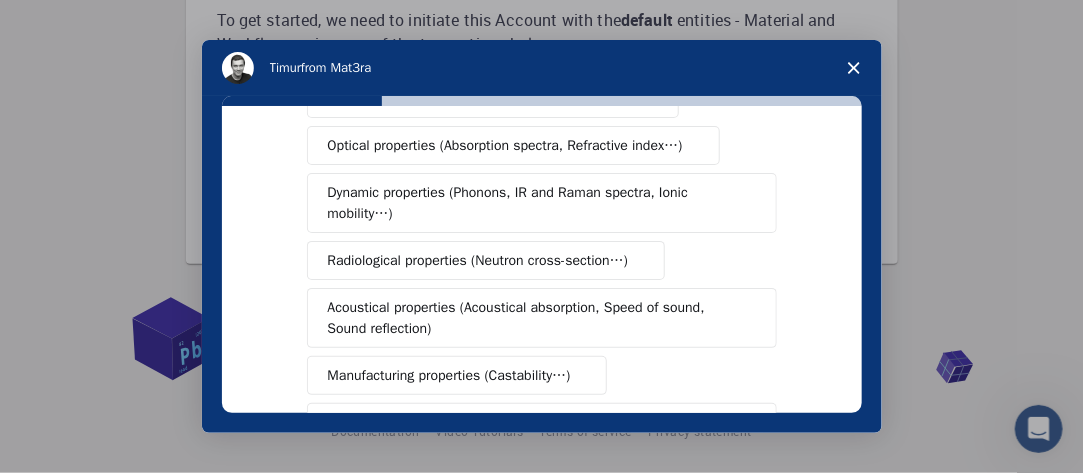 click on "Dynamic properties (Phonons, IR and Raman spectra, Ionic mobility…)" at bounding box center (534, 203) 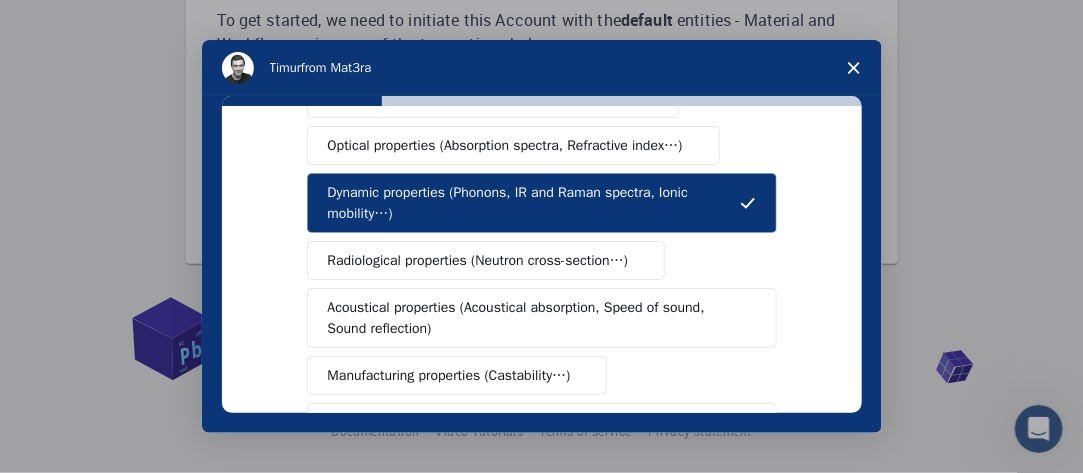 click on "Dynamic properties (Phonons, IR and Raman spectra, Ionic mobility…)" at bounding box center (534, 203) 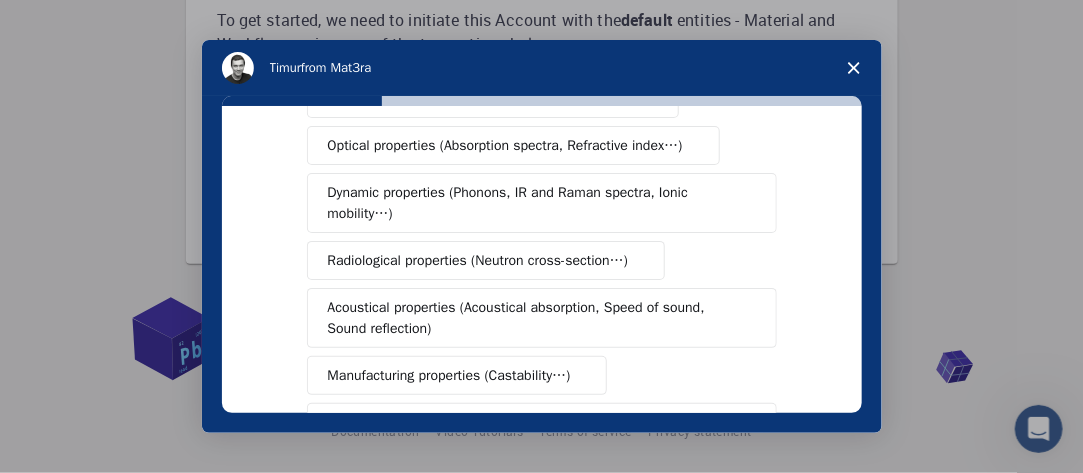 click on "Dynamic properties (Phonons, IR and Raman spectra, Ionic mobility…)" at bounding box center [534, 203] 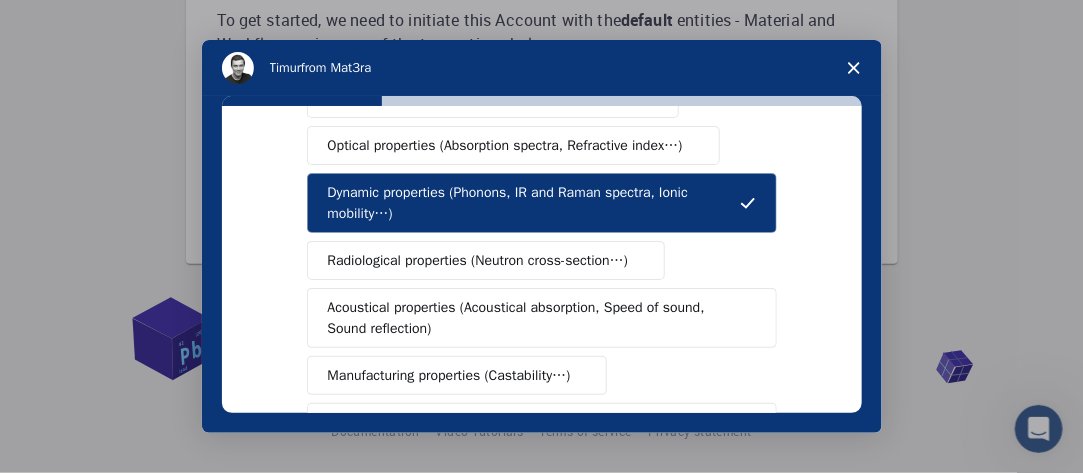 click 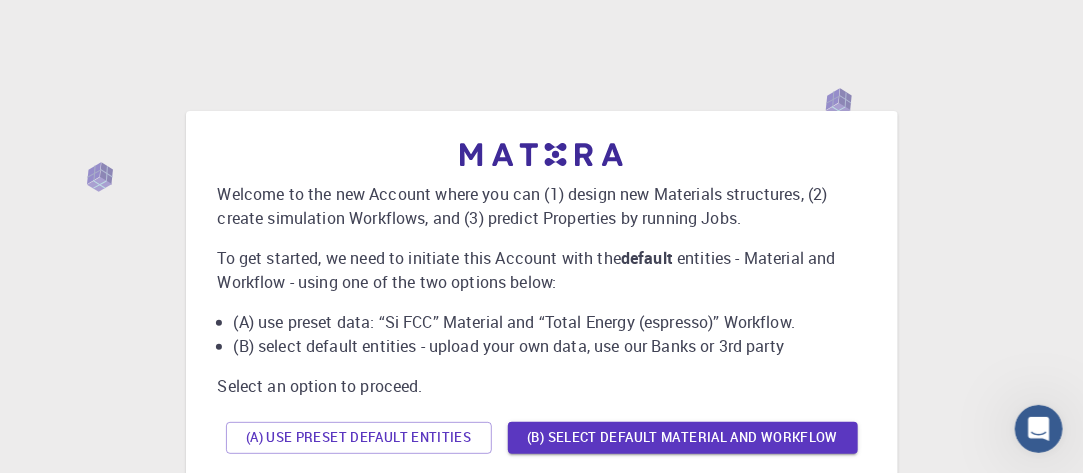 scroll, scrollTop: 238, scrollLeft: 0, axis: vertical 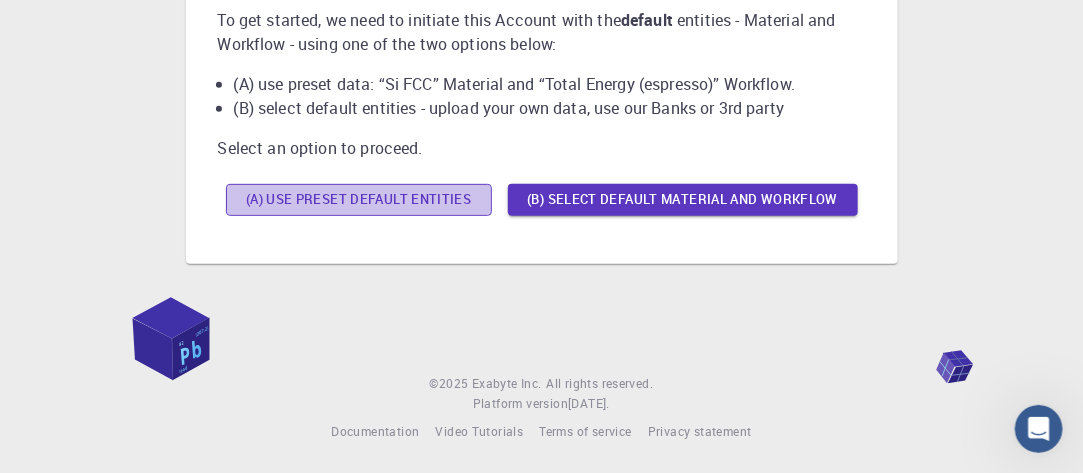 click on "(A) Use preset default entities" at bounding box center [359, 200] 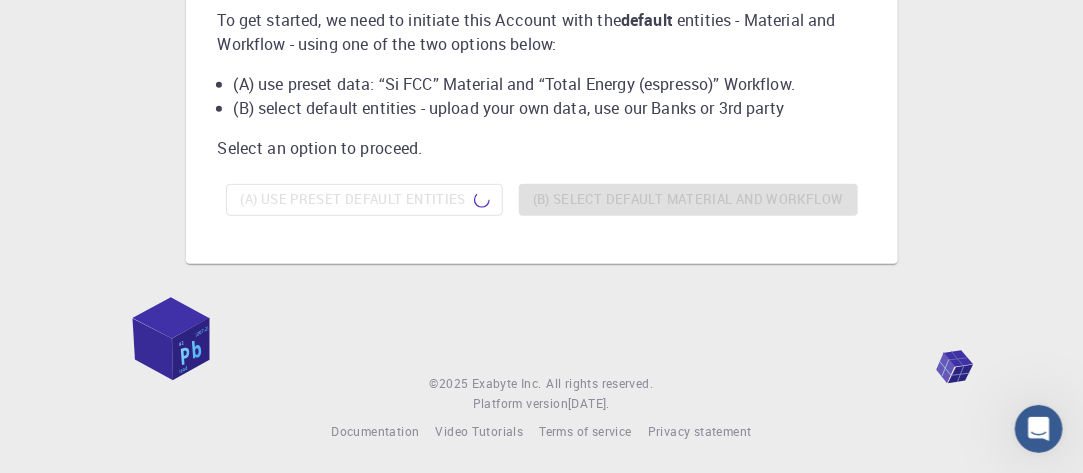 scroll, scrollTop: 0, scrollLeft: 0, axis: both 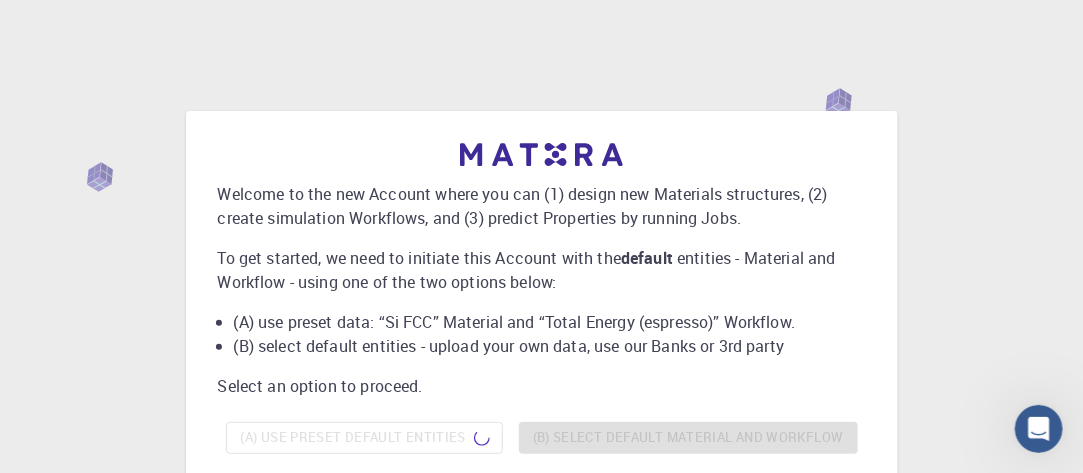 click on "Welcome to the new Account where you can (1) design new Materials structures, (2) create simulation Workflows, and (3) predict Properties by running Jobs. To get started, we need to initiate this Account with the  default   entities - Material and Workflow - using one of the two options below: (A) use preset data: “Si FCC” Material and “Total Energy (espresso)” Workflow. (B) select default entities - upload your own data, use our Banks or 3rd party Select an option to proceed. (A) Use preset default entities (B) Select default material and workflow" at bounding box center [541, 306] 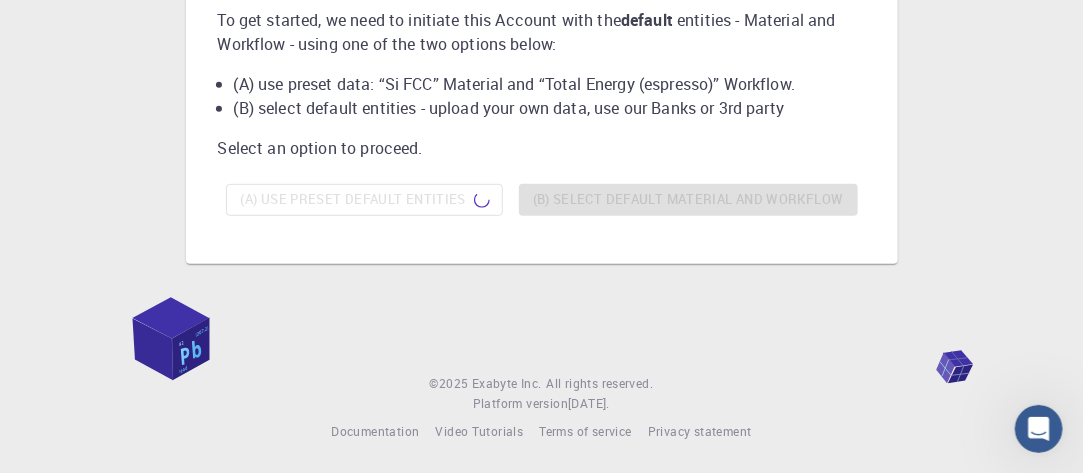 click on "(A) Use preset default entities (B) Select default material and workflow" at bounding box center (542, 200) 